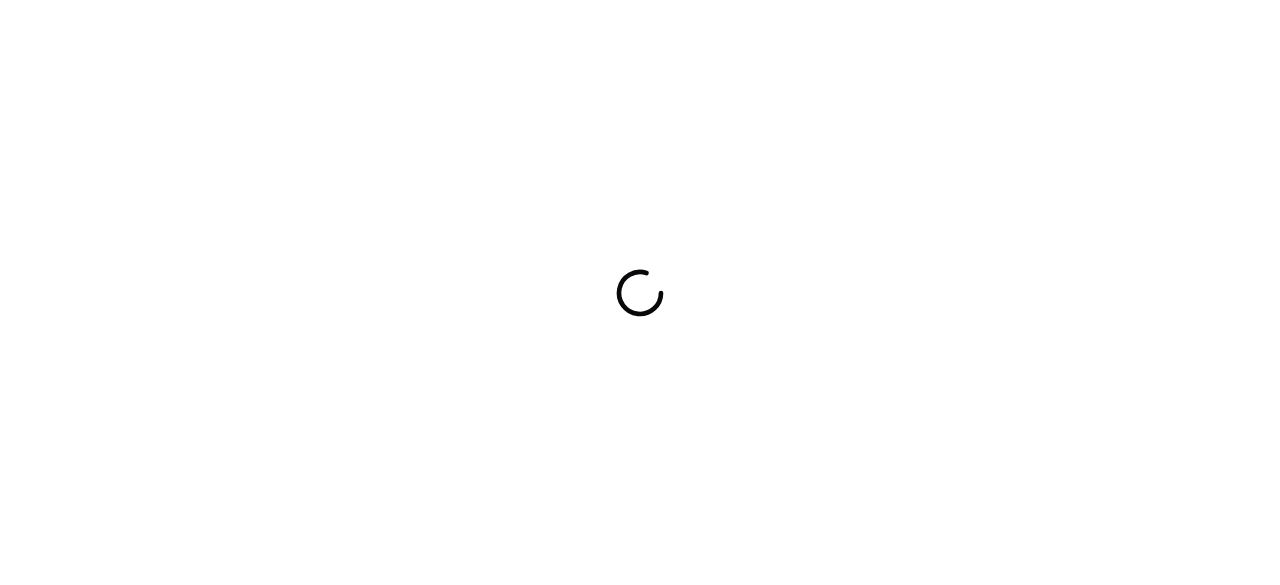 scroll, scrollTop: 0, scrollLeft: 0, axis: both 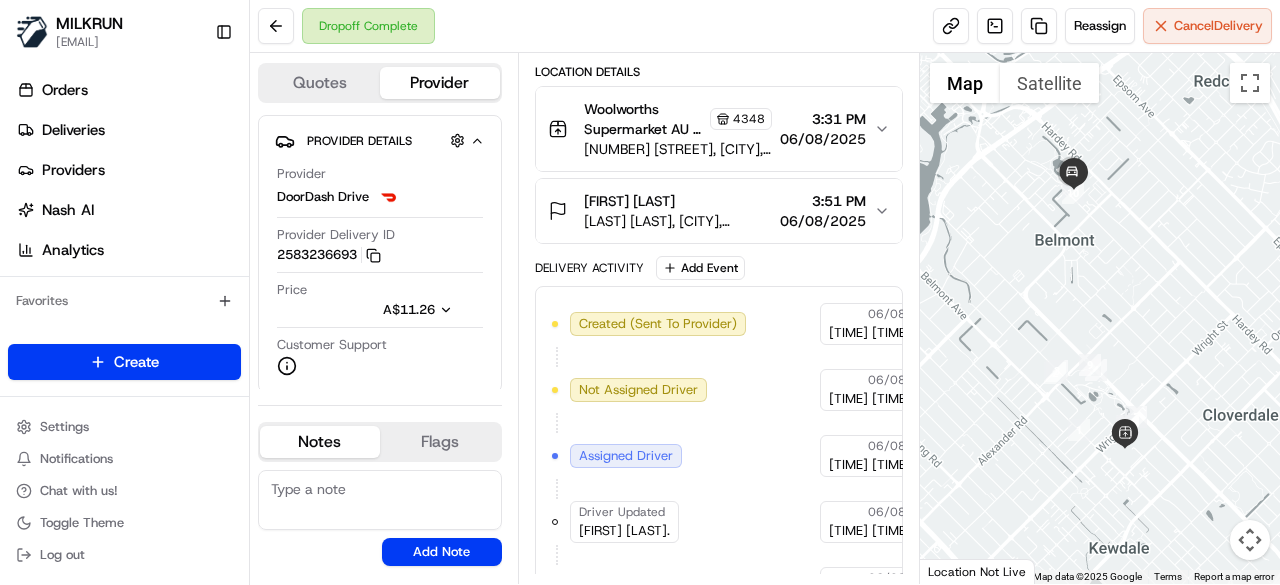 click 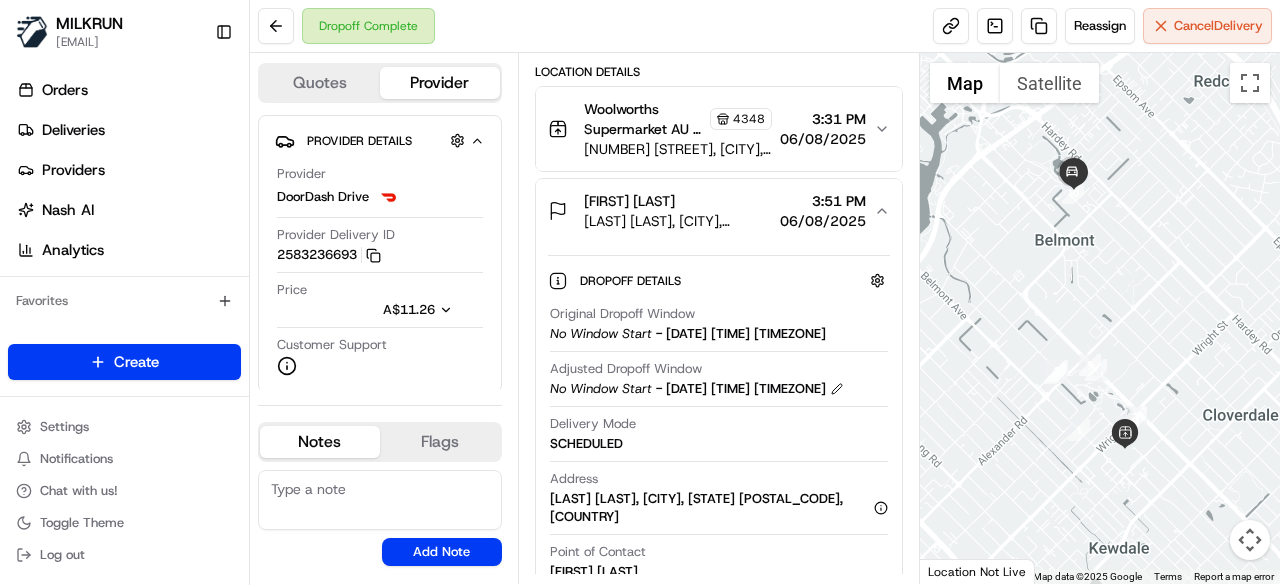 click 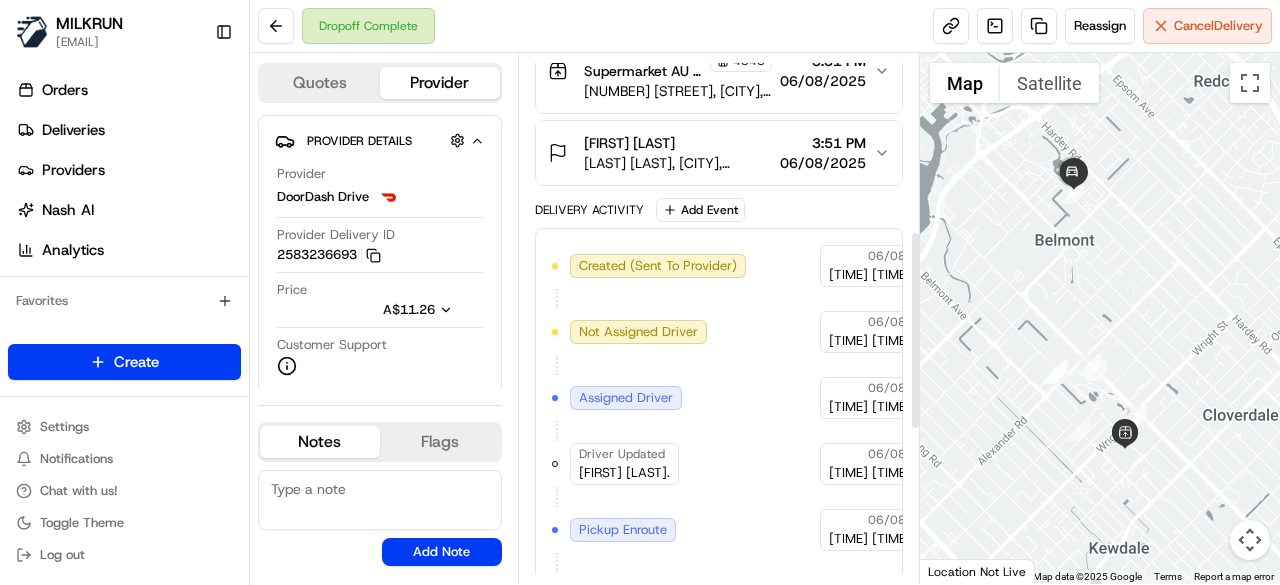 scroll, scrollTop: 379, scrollLeft: 0, axis: vertical 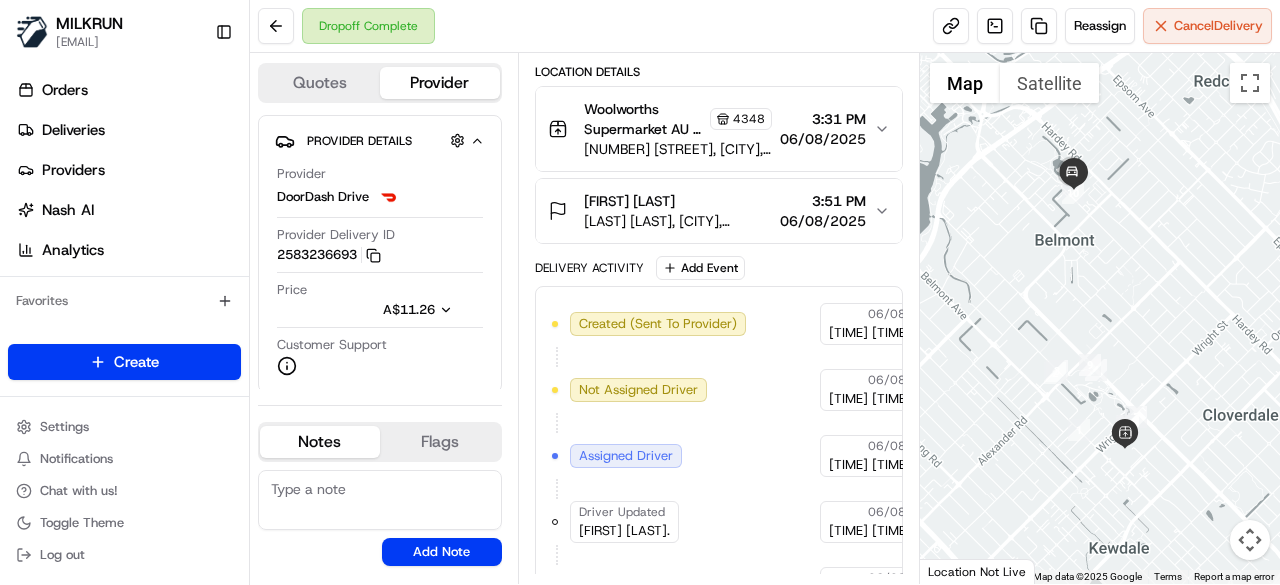 click 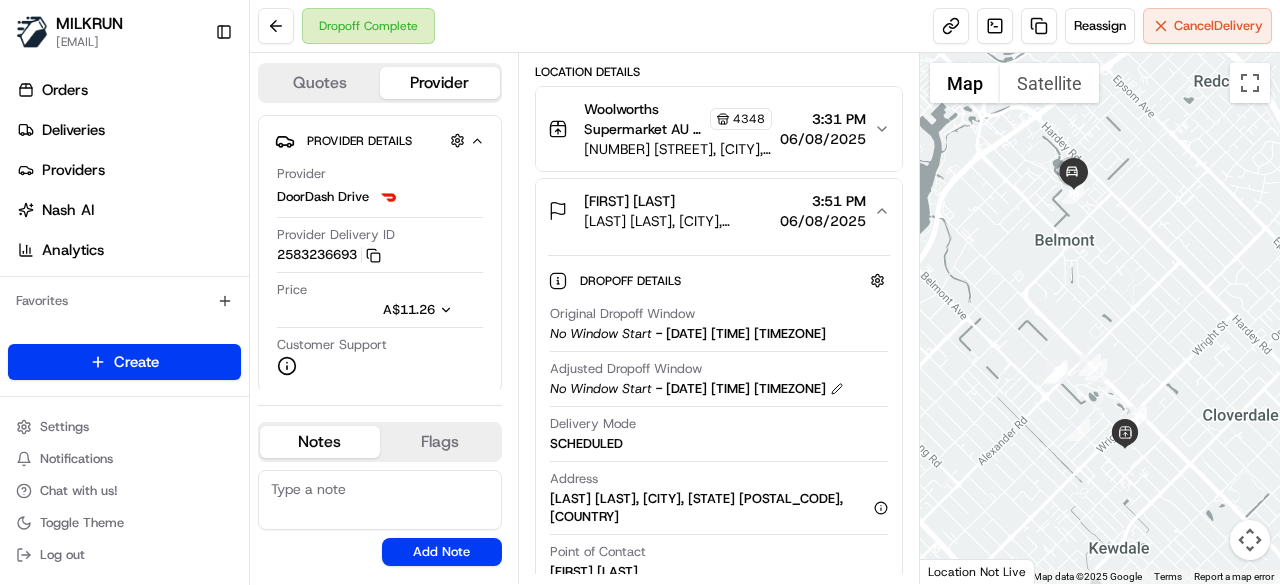 click 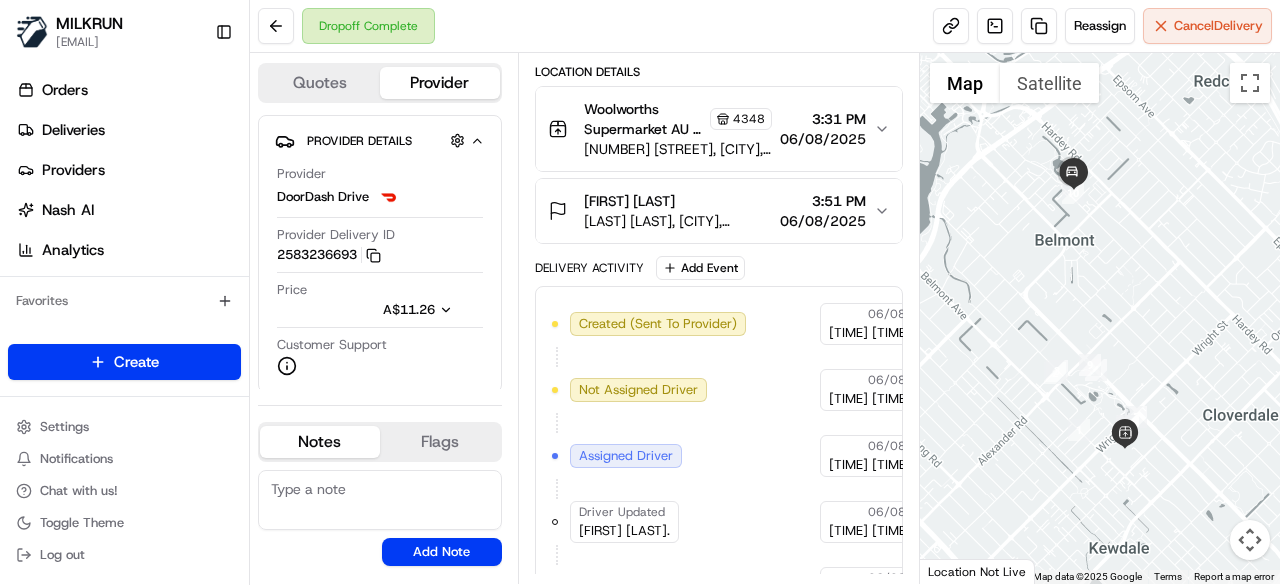 click 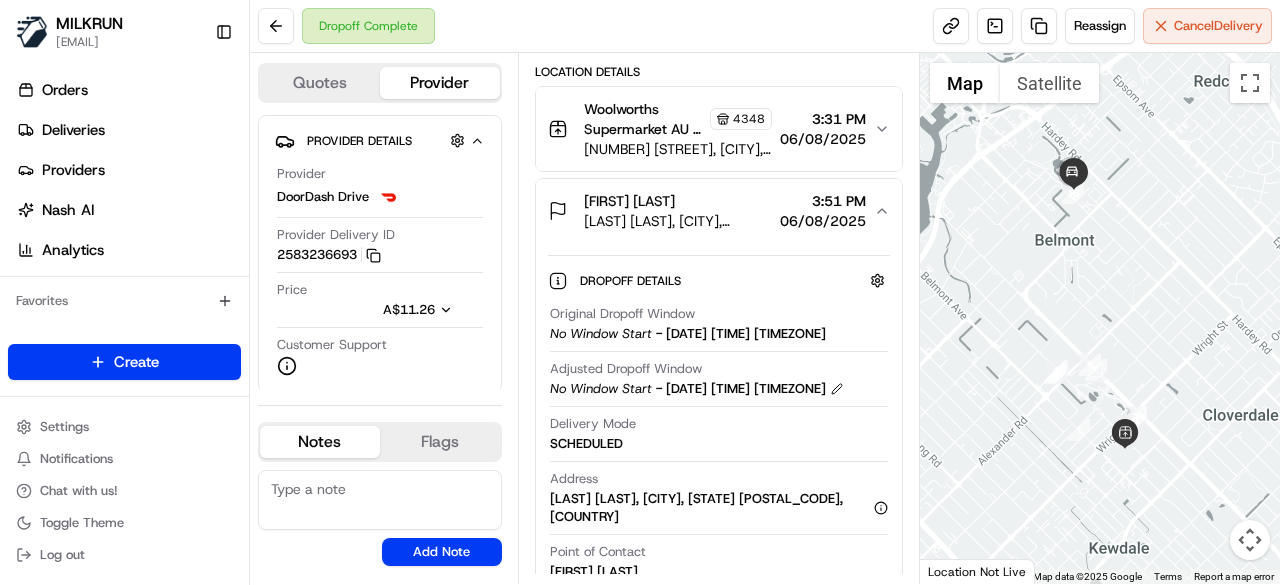 click 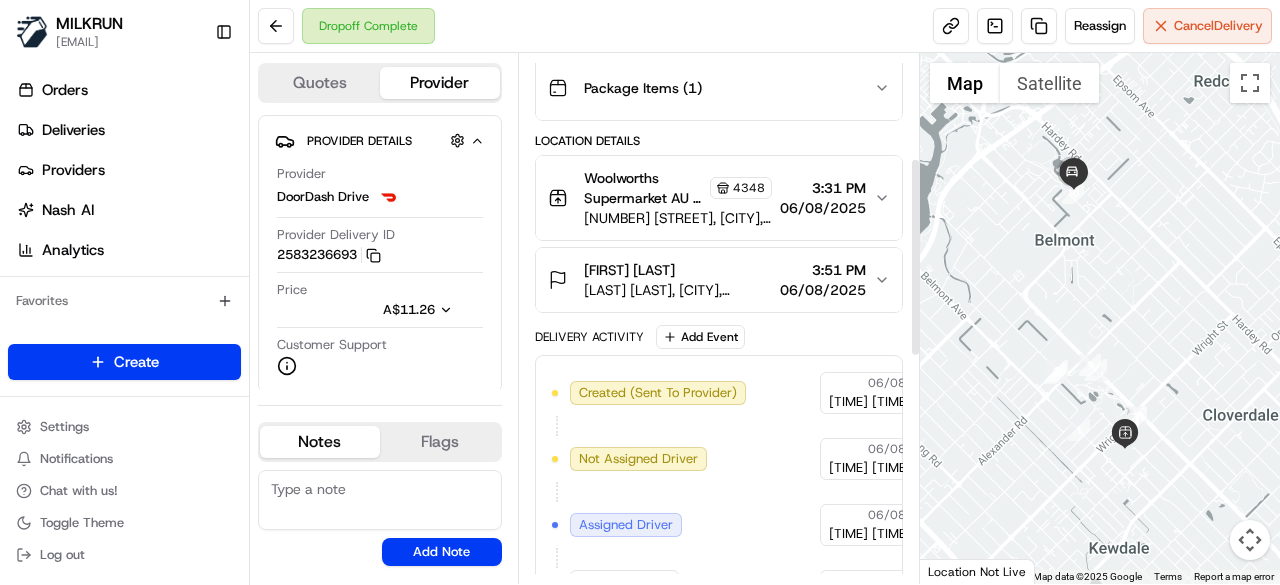 scroll, scrollTop: 279, scrollLeft: 0, axis: vertical 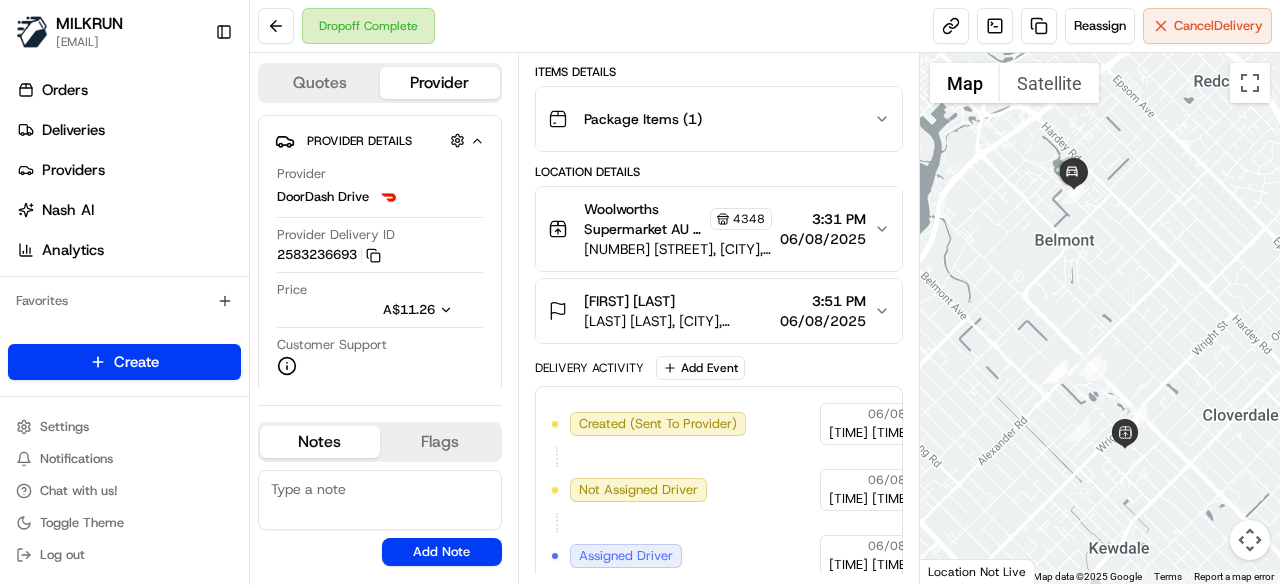 click 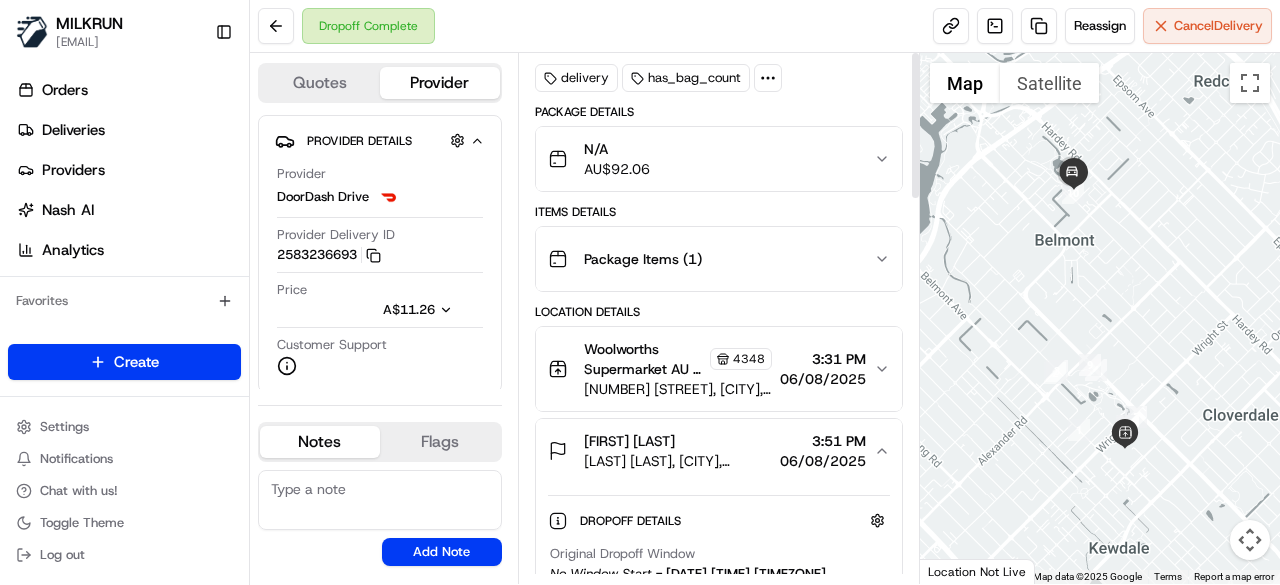 scroll, scrollTop: 0, scrollLeft: 0, axis: both 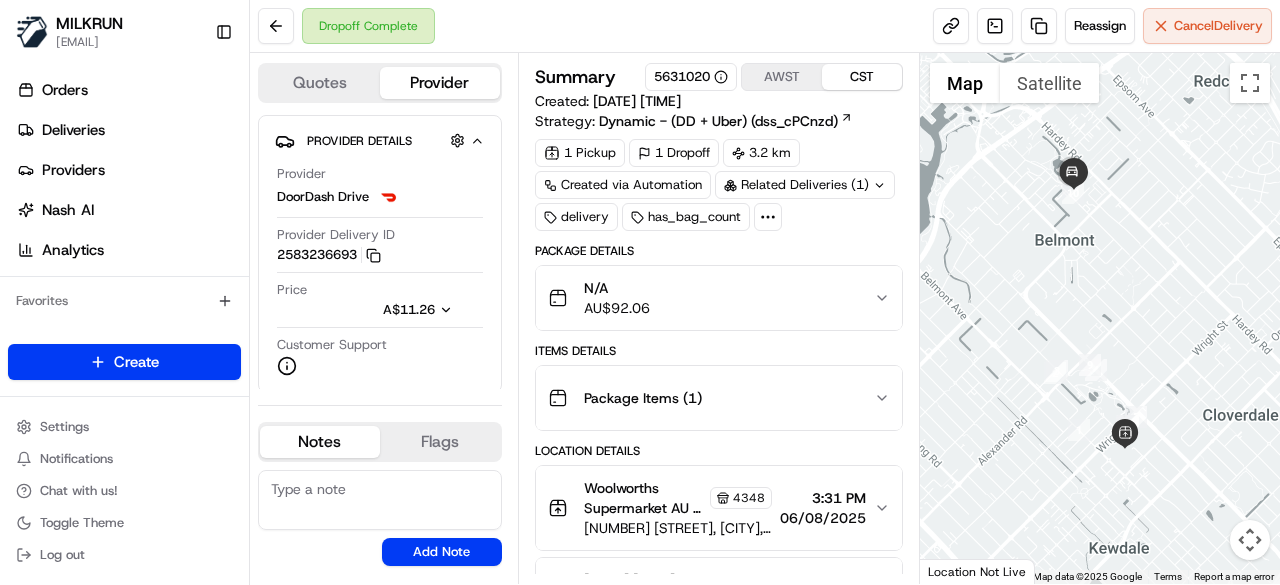 click 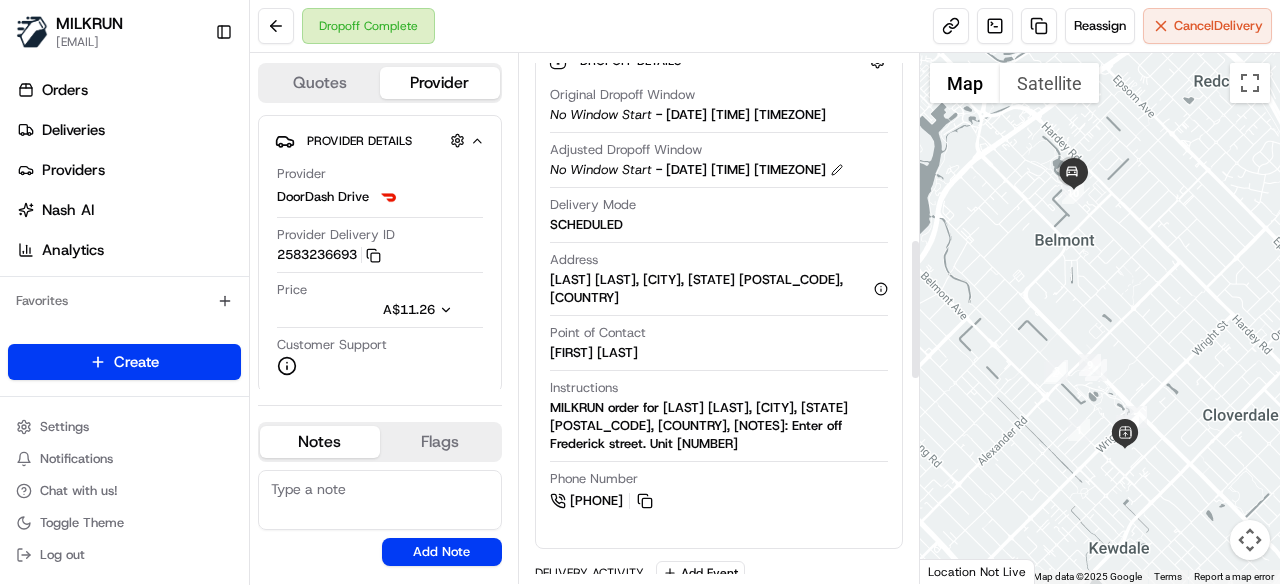 scroll, scrollTop: 700, scrollLeft: 0, axis: vertical 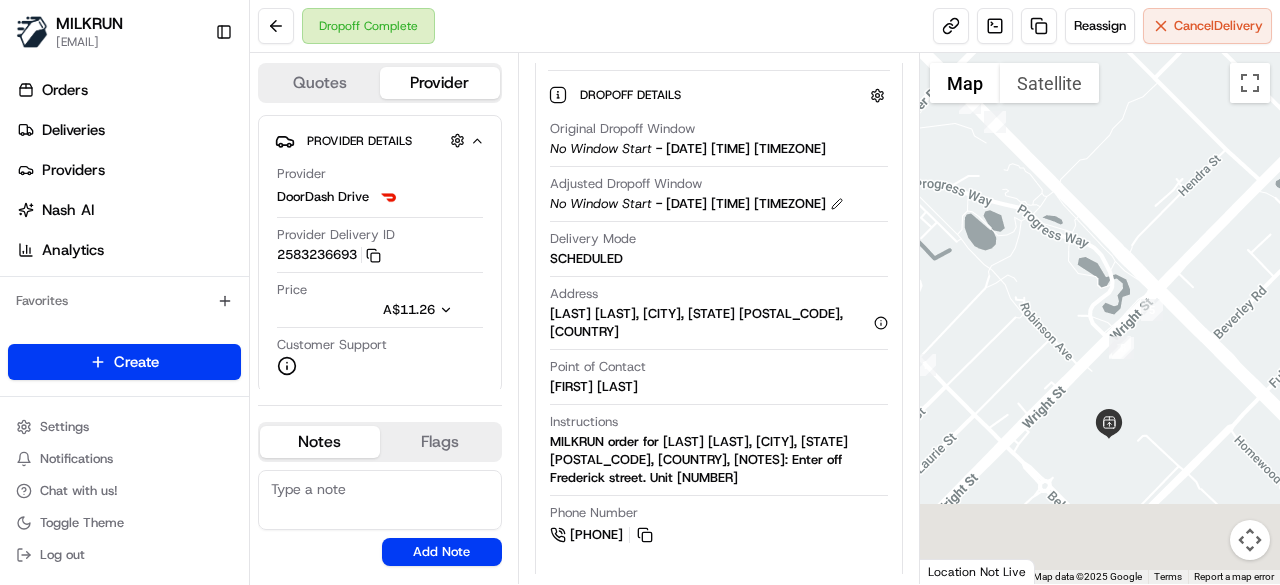 drag, startPoint x: 1031, startPoint y: 417, endPoint x: 1066, endPoint y: 345, distance: 80.05623 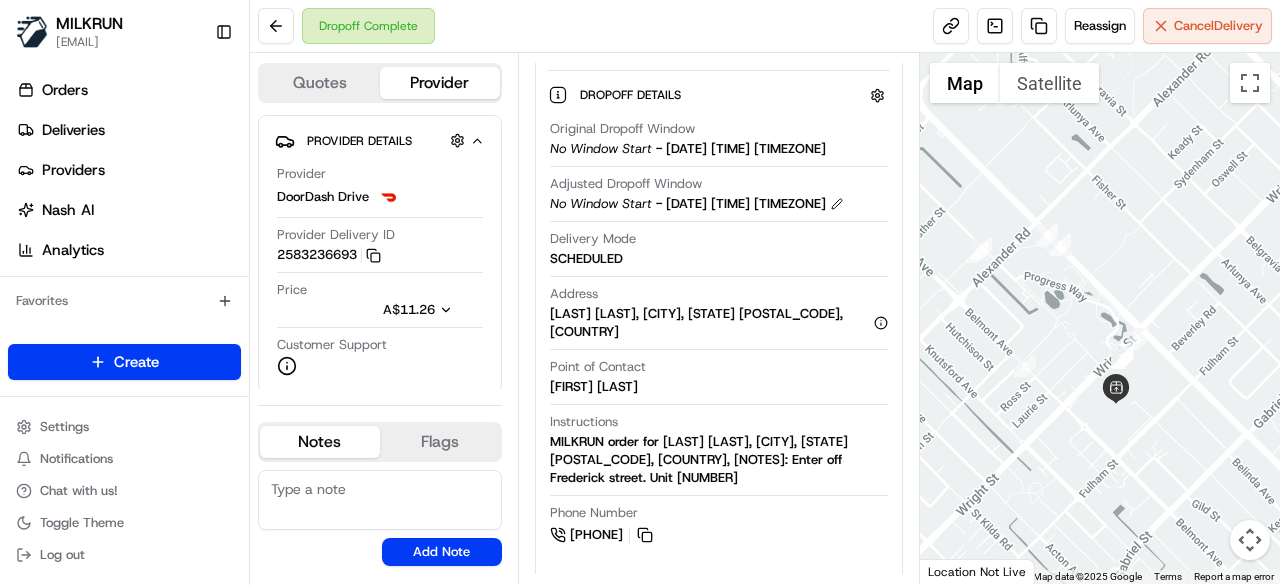 drag, startPoint x: 1061, startPoint y: 326, endPoint x: 1101, endPoint y: 518, distance: 196.1224 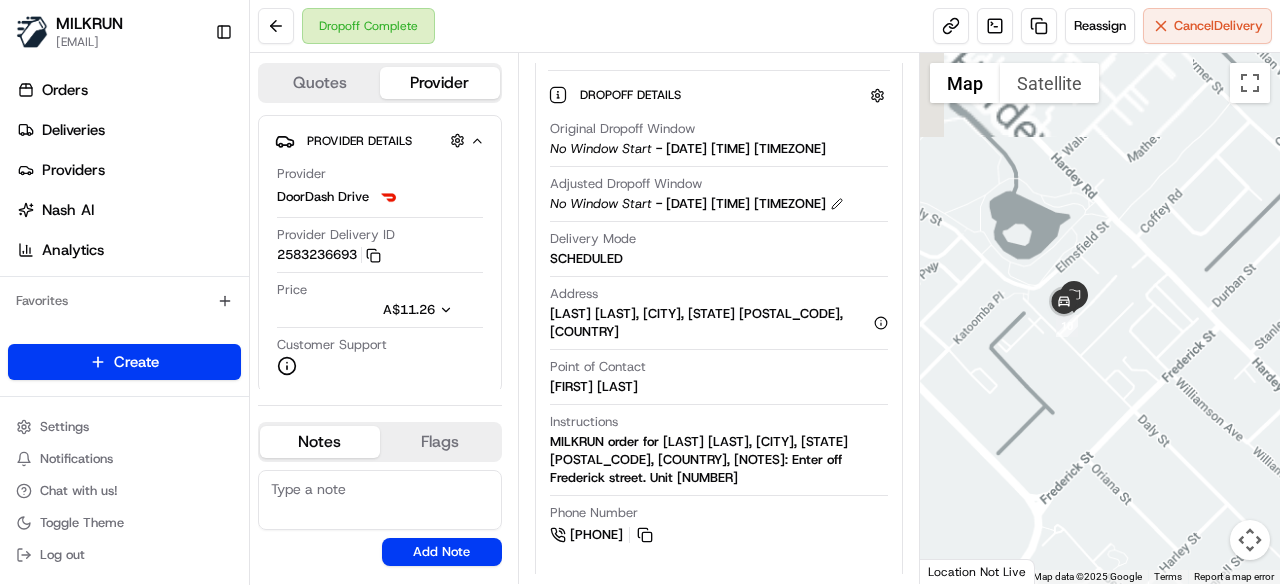 click at bounding box center (1100, 318) 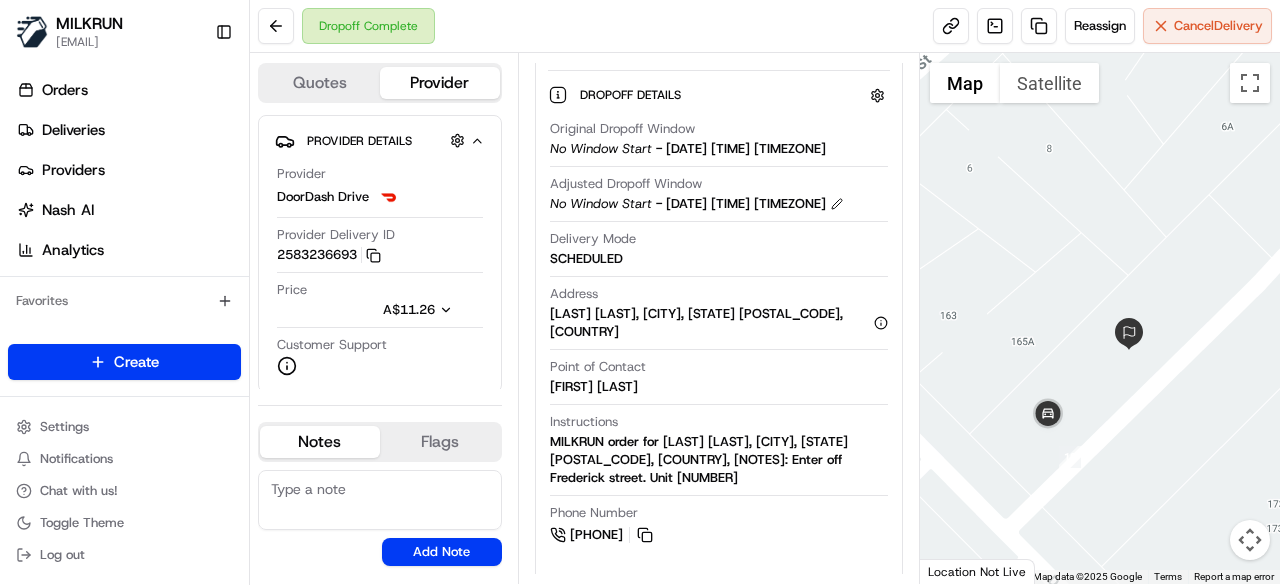 drag, startPoint x: 1048, startPoint y: 401, endPoint x: 1145, endPoint y: 413, distance: 97.73945 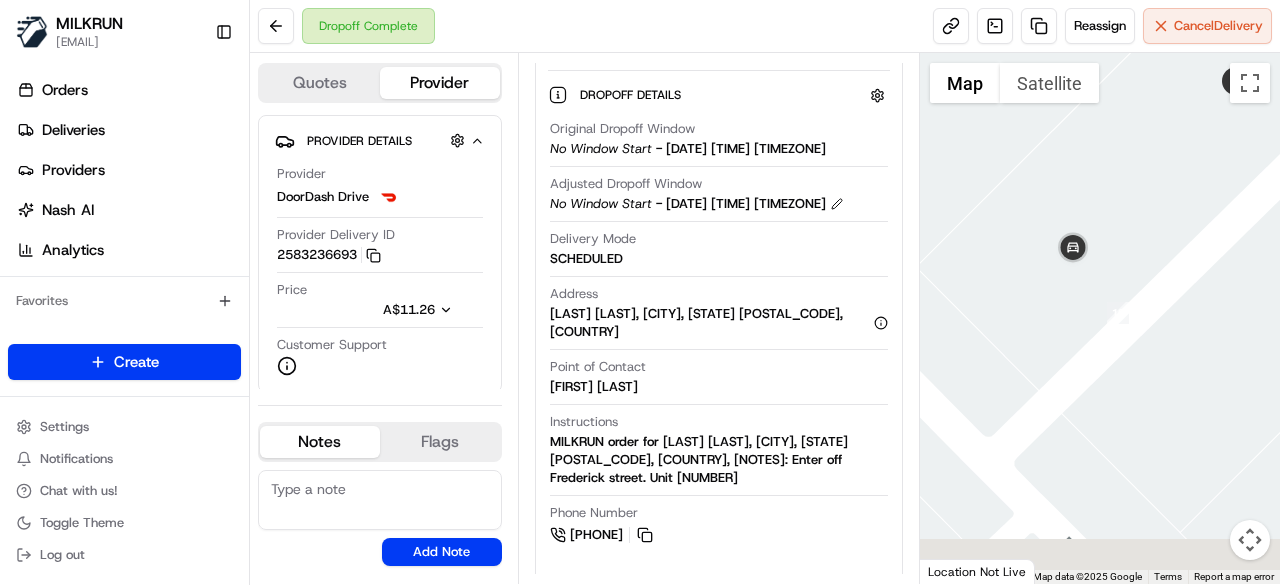 drag, startPoint x: 1074, startPoint y: 395, endPoint x: 1126, endPoint y: 144, distance: 256.32986 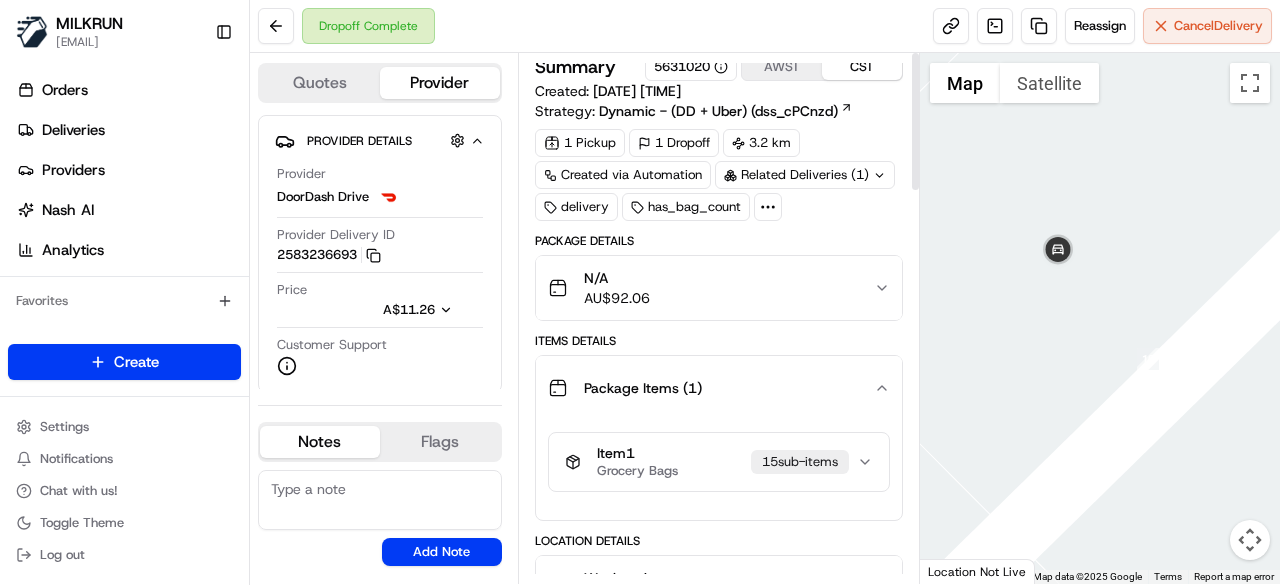 scroll, scrollTop: 0, scrollLeft: 0, axis: both 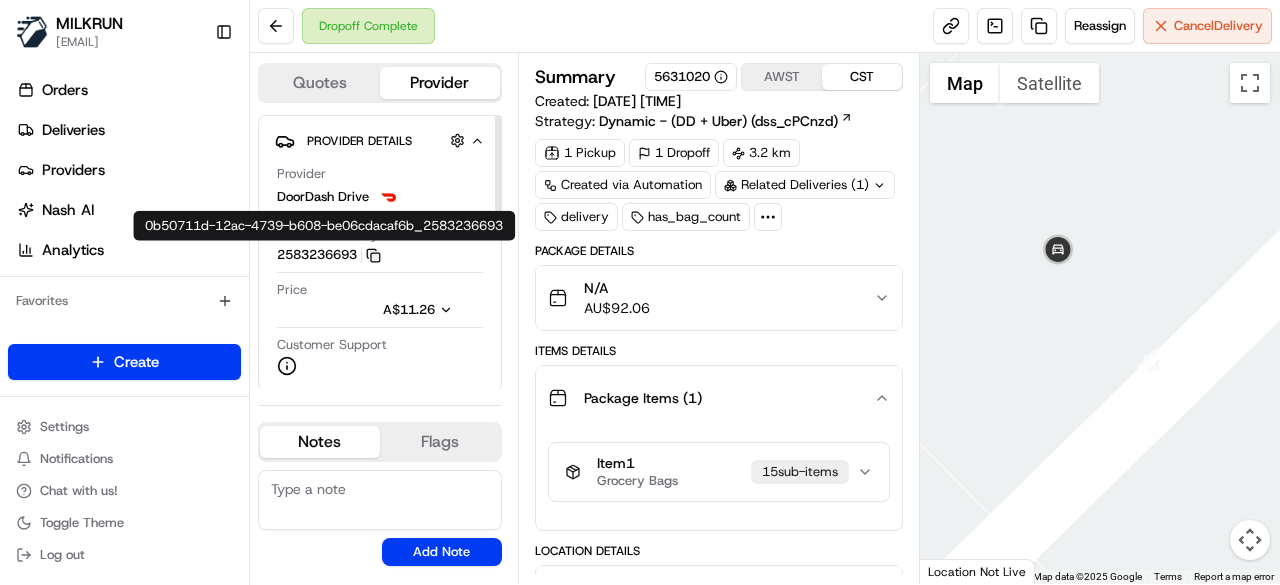 click 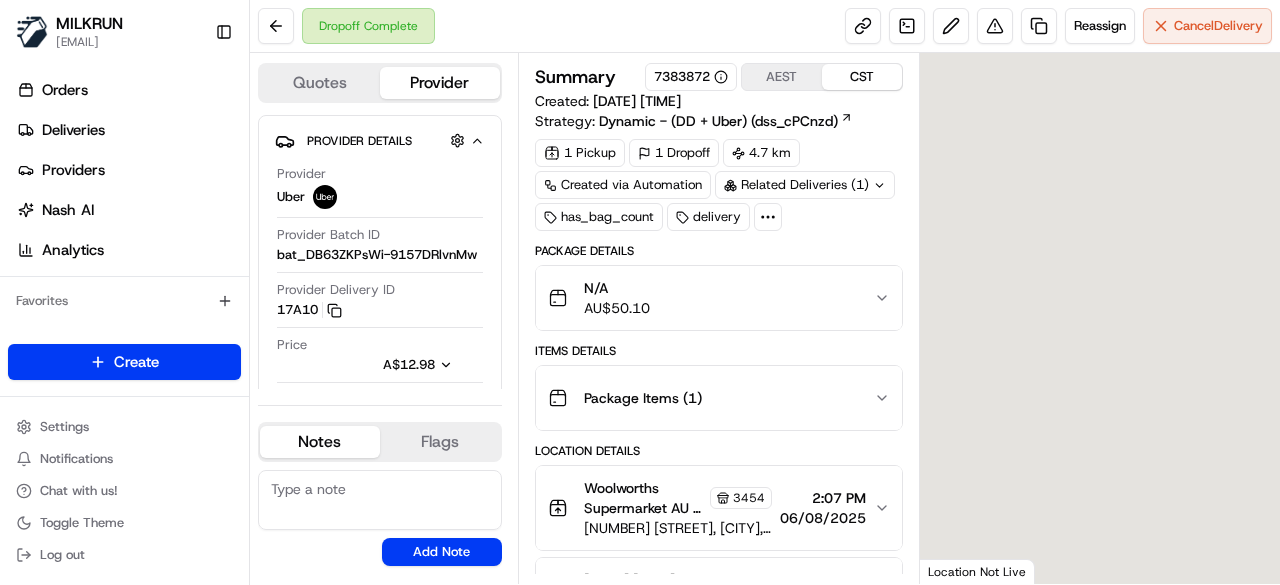 scroll, scrollTop: 0, scrollLeft: 0, axis: both 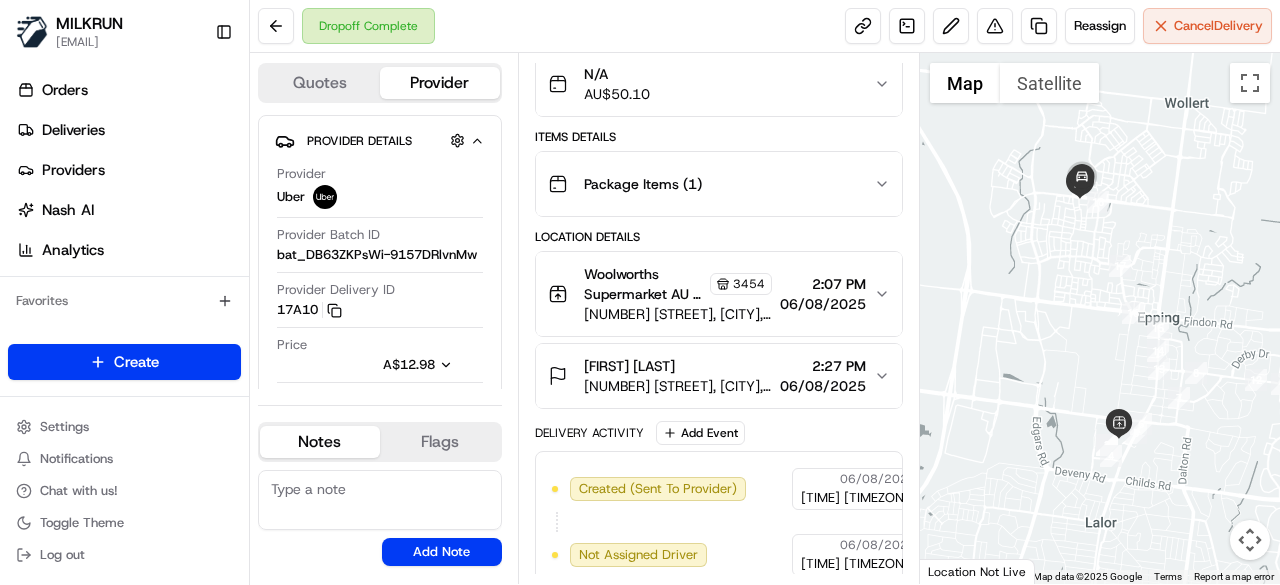 click 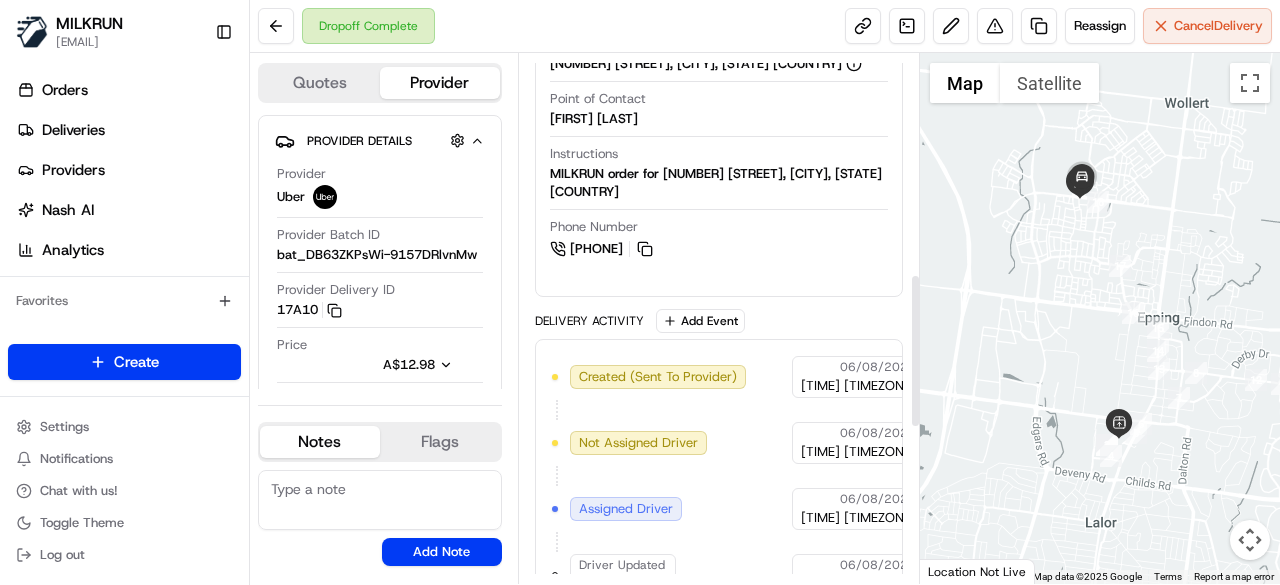 scroll, scrollTop: 614, scrollLeft: 0, axis: vertical 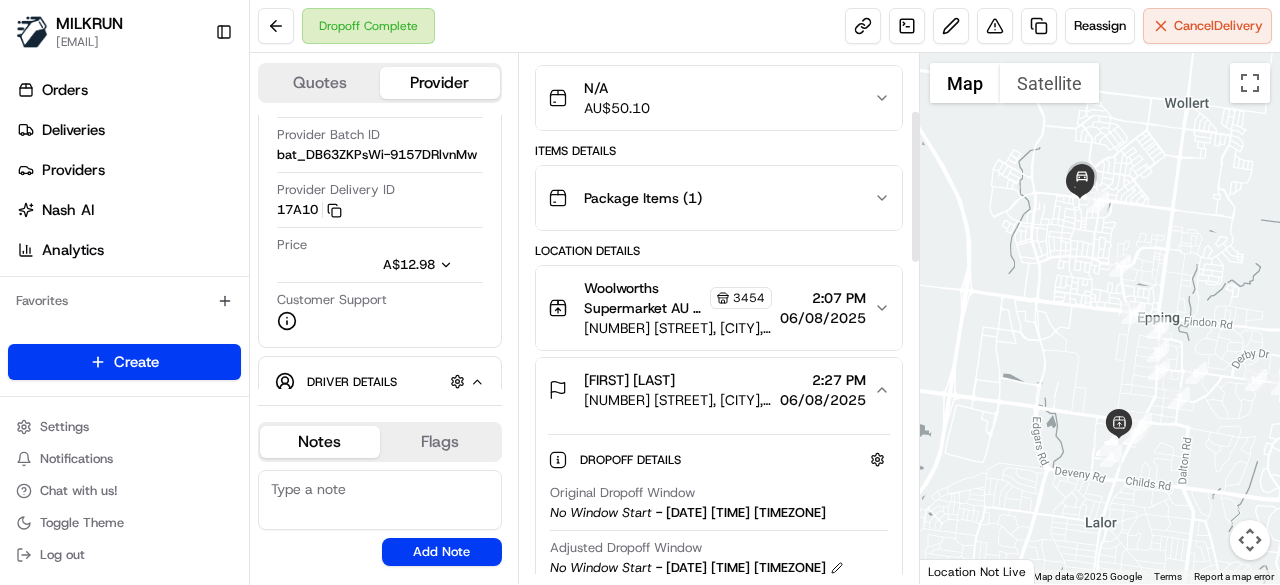 click 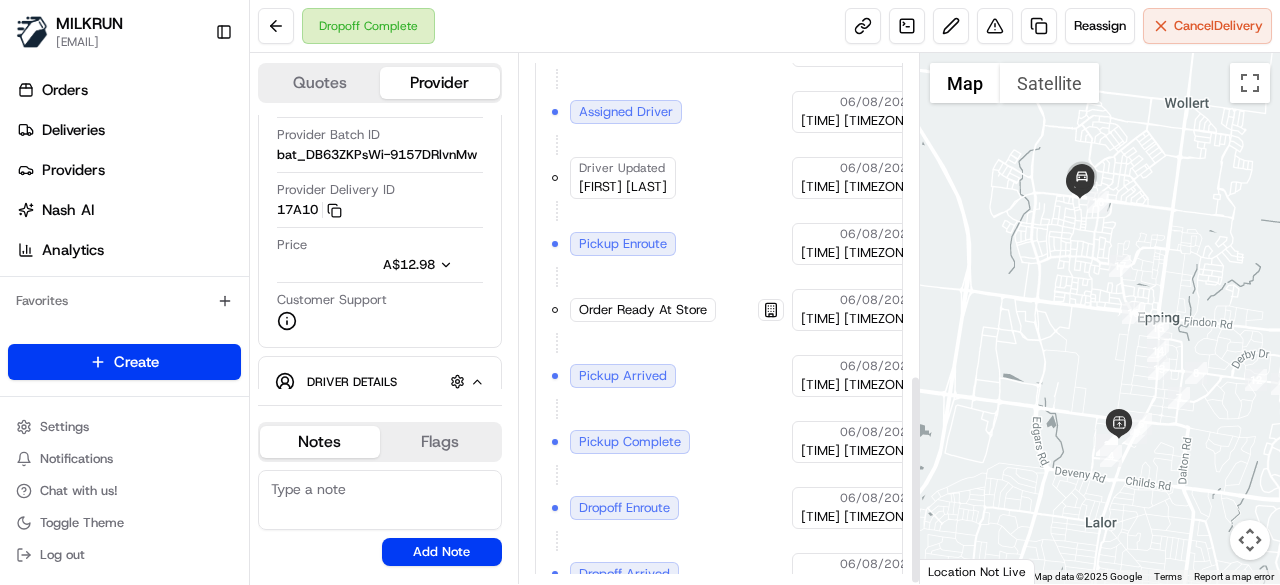 scroll, scrollTop: 814, scrollLeft: 0, axis: vertical 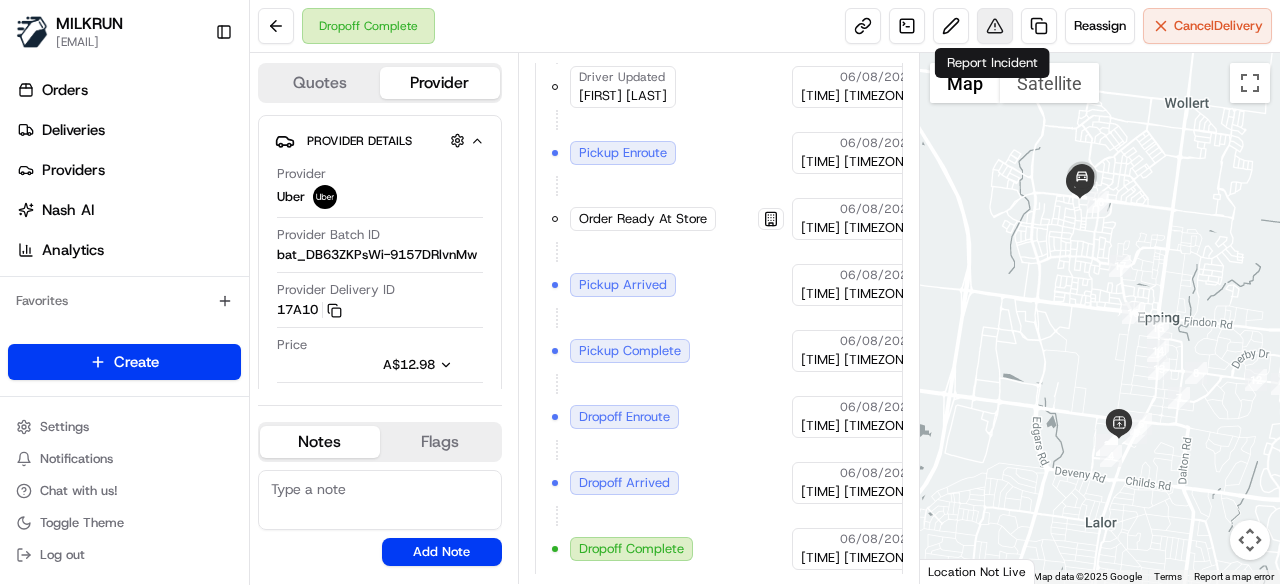 click at bounding box center [995, 26] 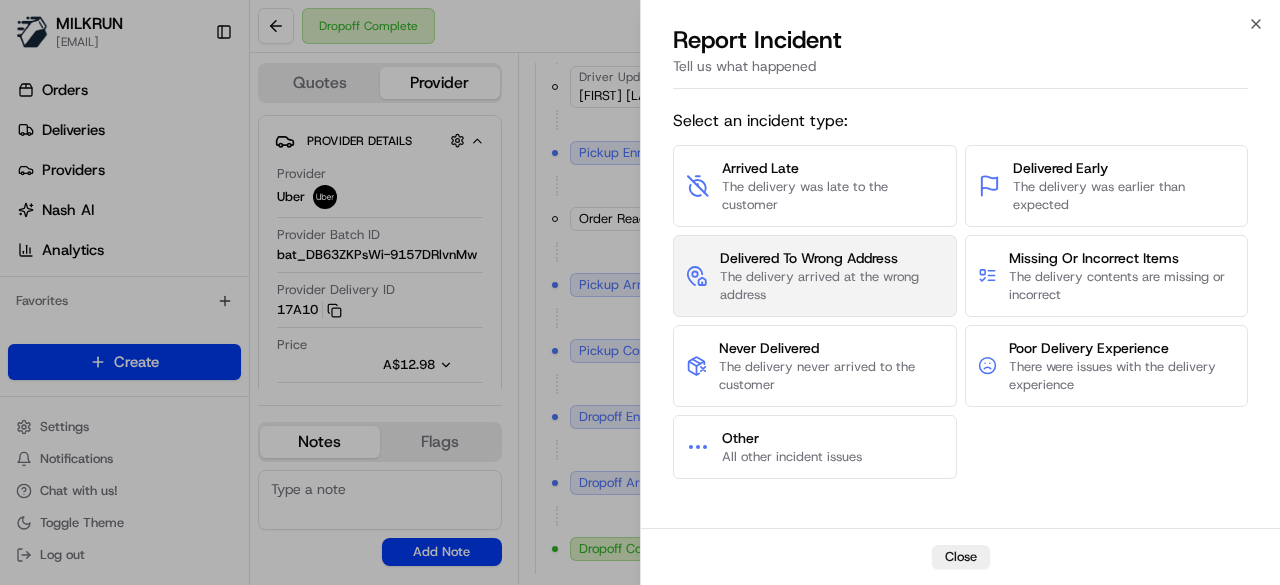 click on "The delivery arrived at the wrong address" at bounding box center (832, 286) 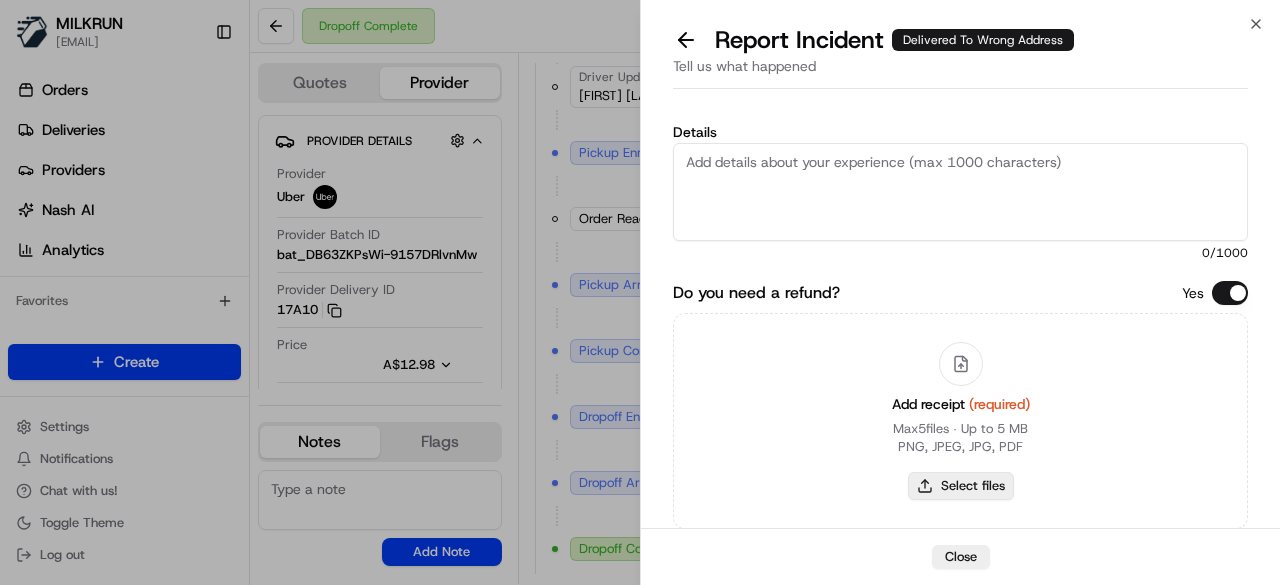 click on "Select files" at bounding box center (961, 486) 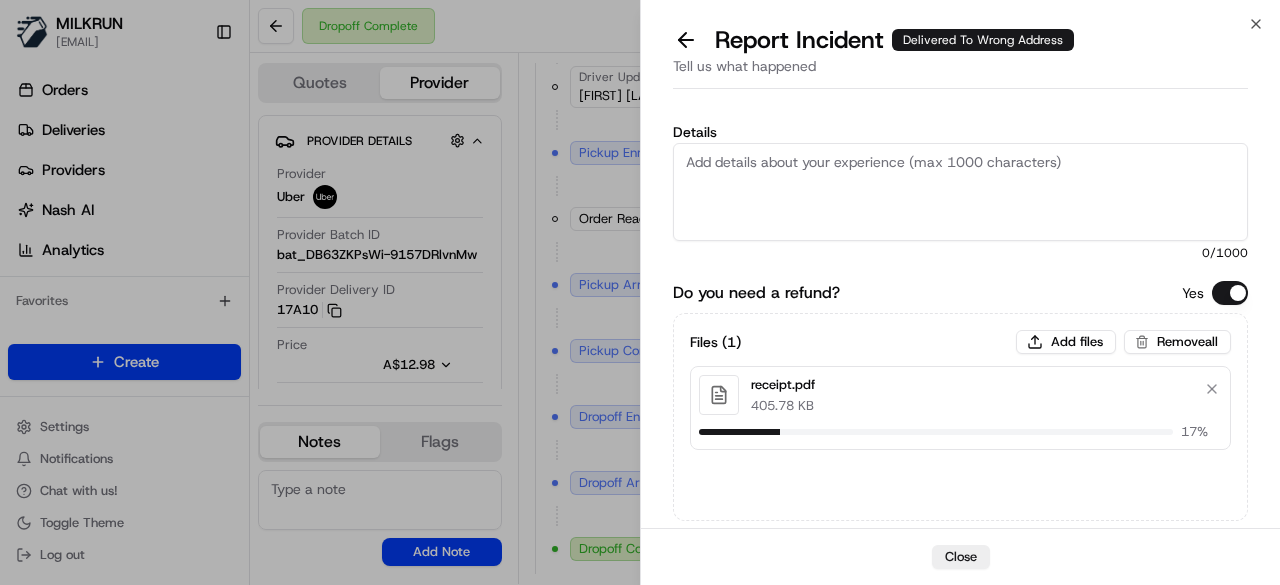 type 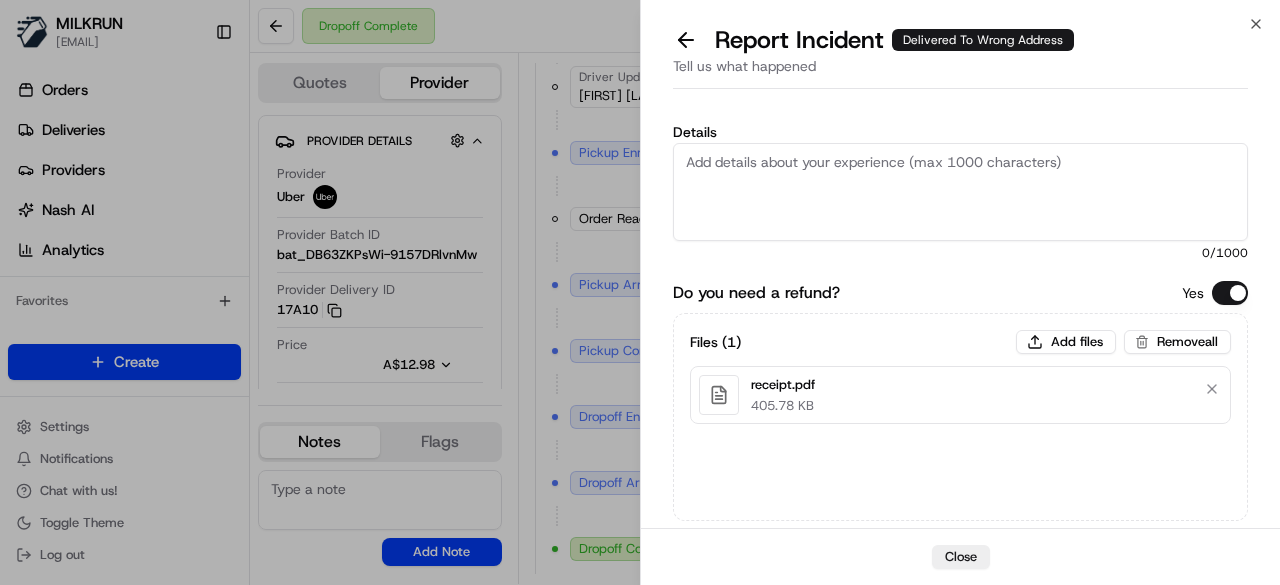 click on "Details" at bounding box center [960, 192] 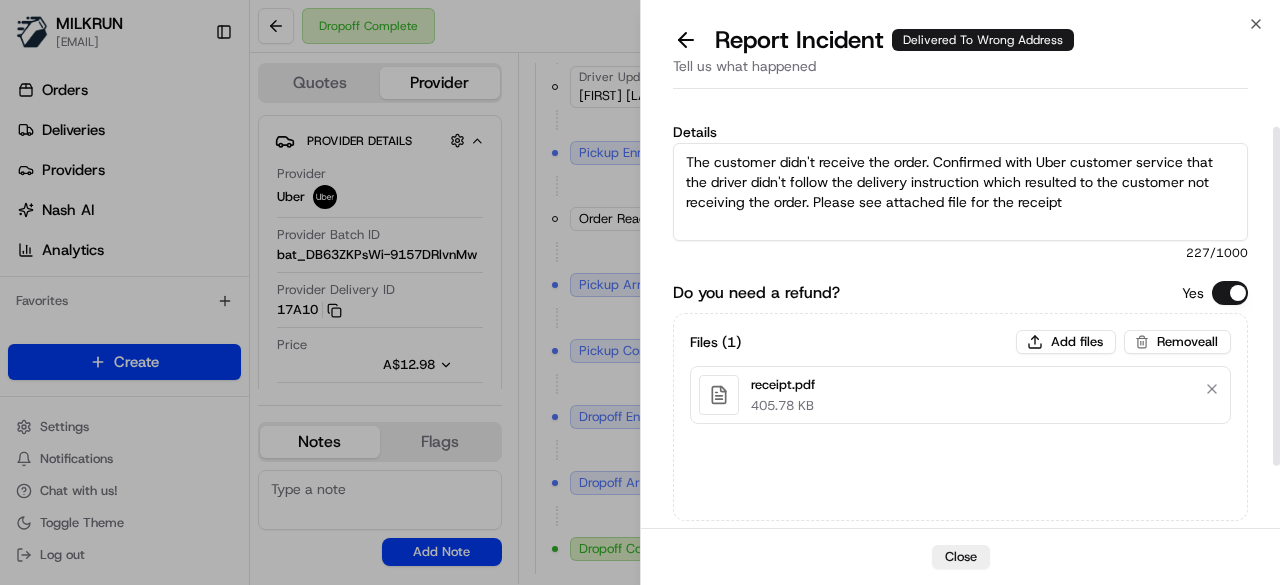 scroll, scrollTop: 119, scrollLeft: 0, axis: vertical 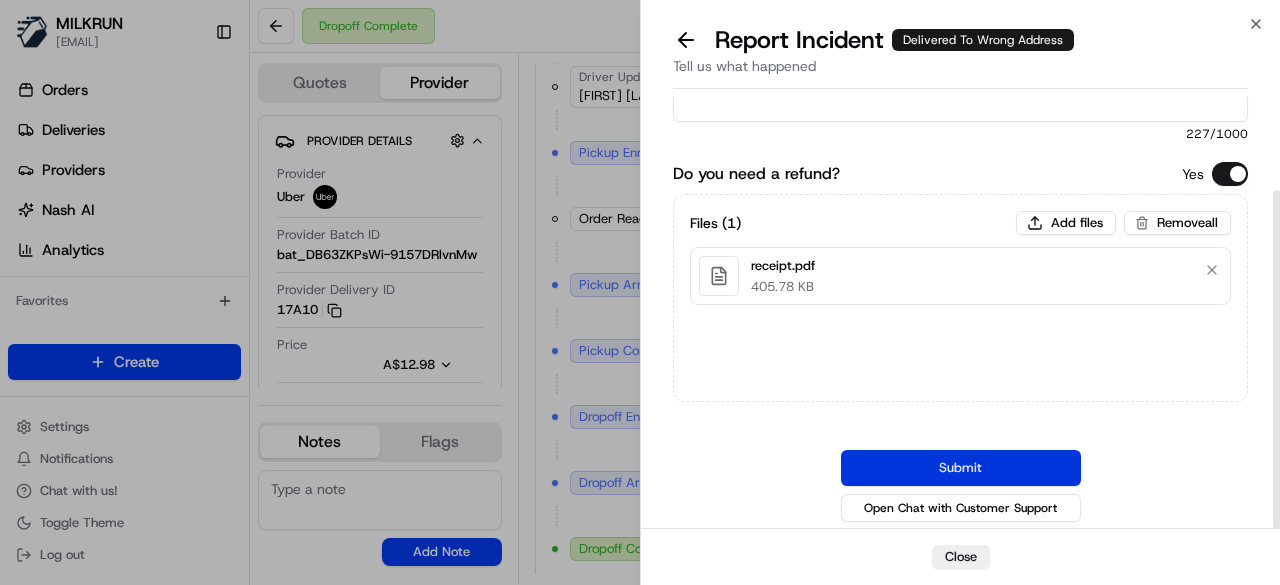 type on "The customer didn't receive the order. Confirmed with Uber customer service that the driver didn't follow the delivery instruction which resulted to the customer not receiving the order. Please see attached file for the receipt" 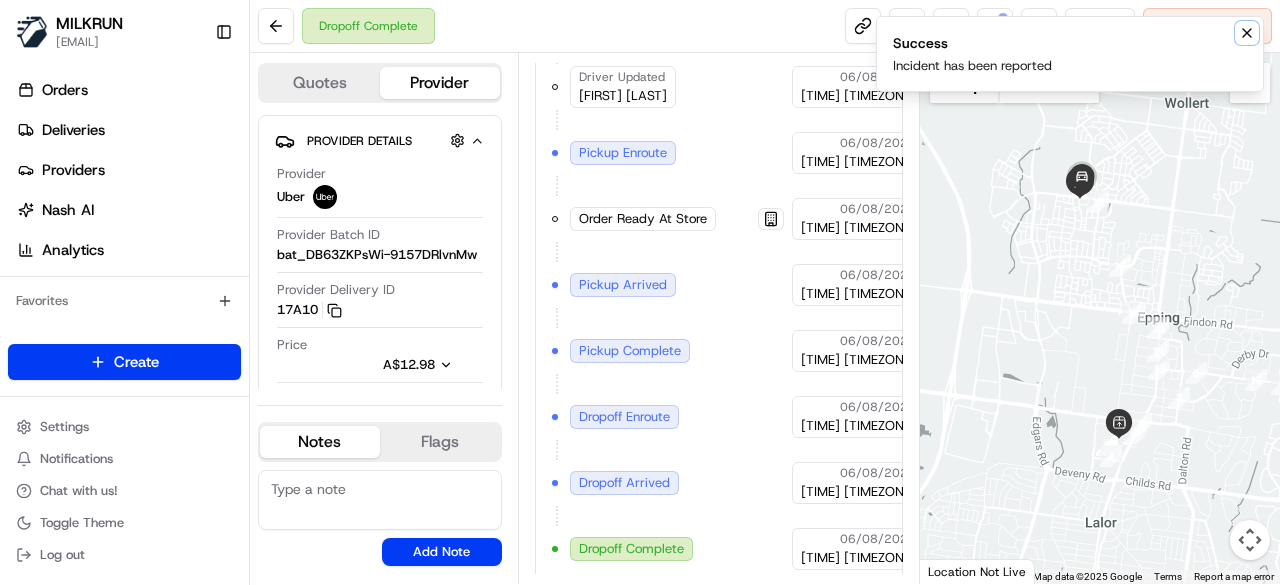 click 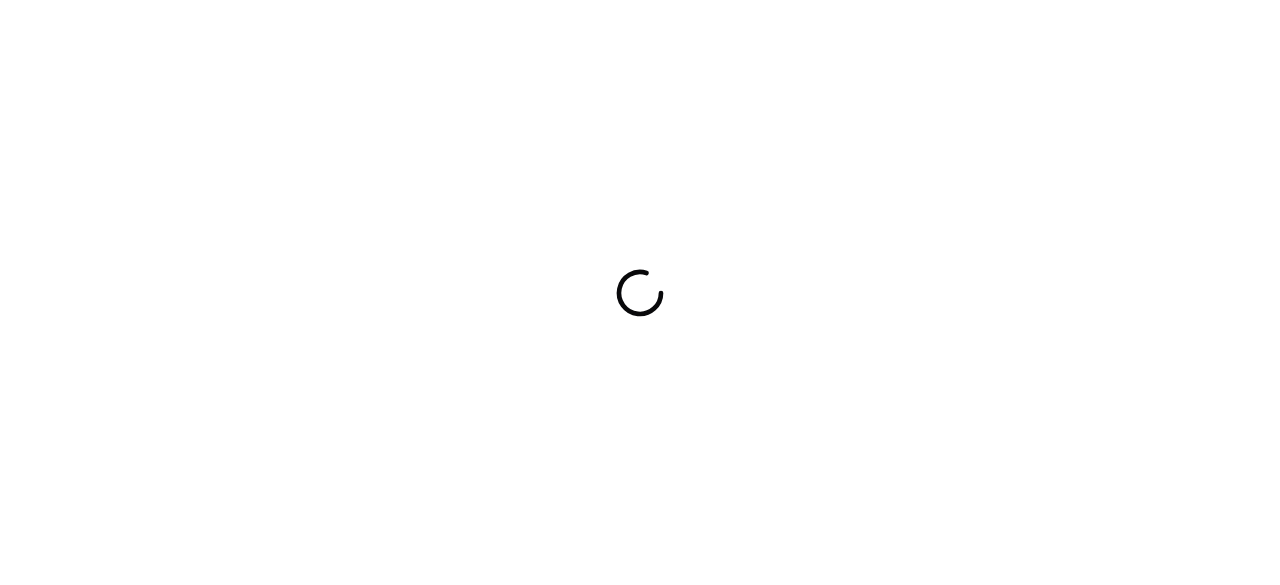 scroll, scrollTop: 0, scrollLeft: 0, axis: both 